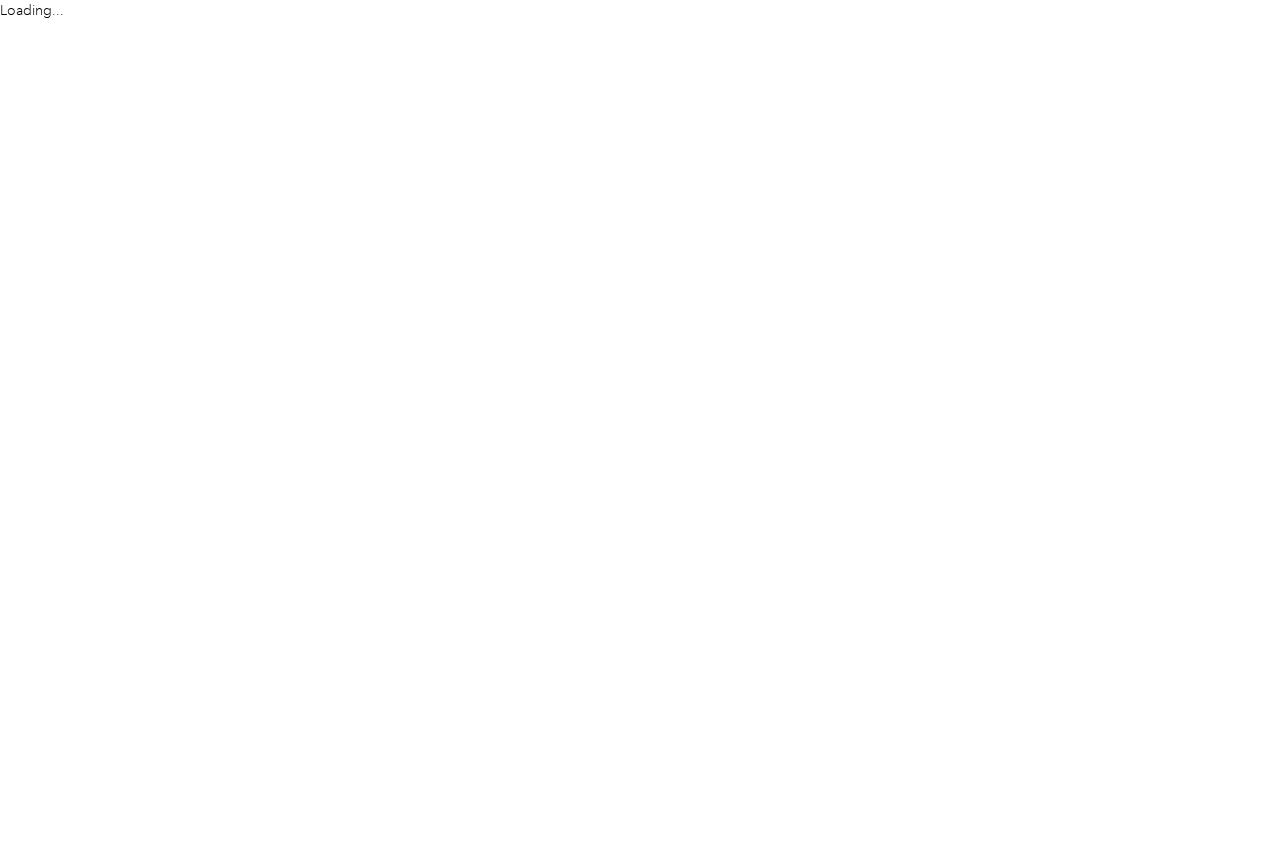 scroll, scrollTop: 0, scrollLeft: 0, axis: both 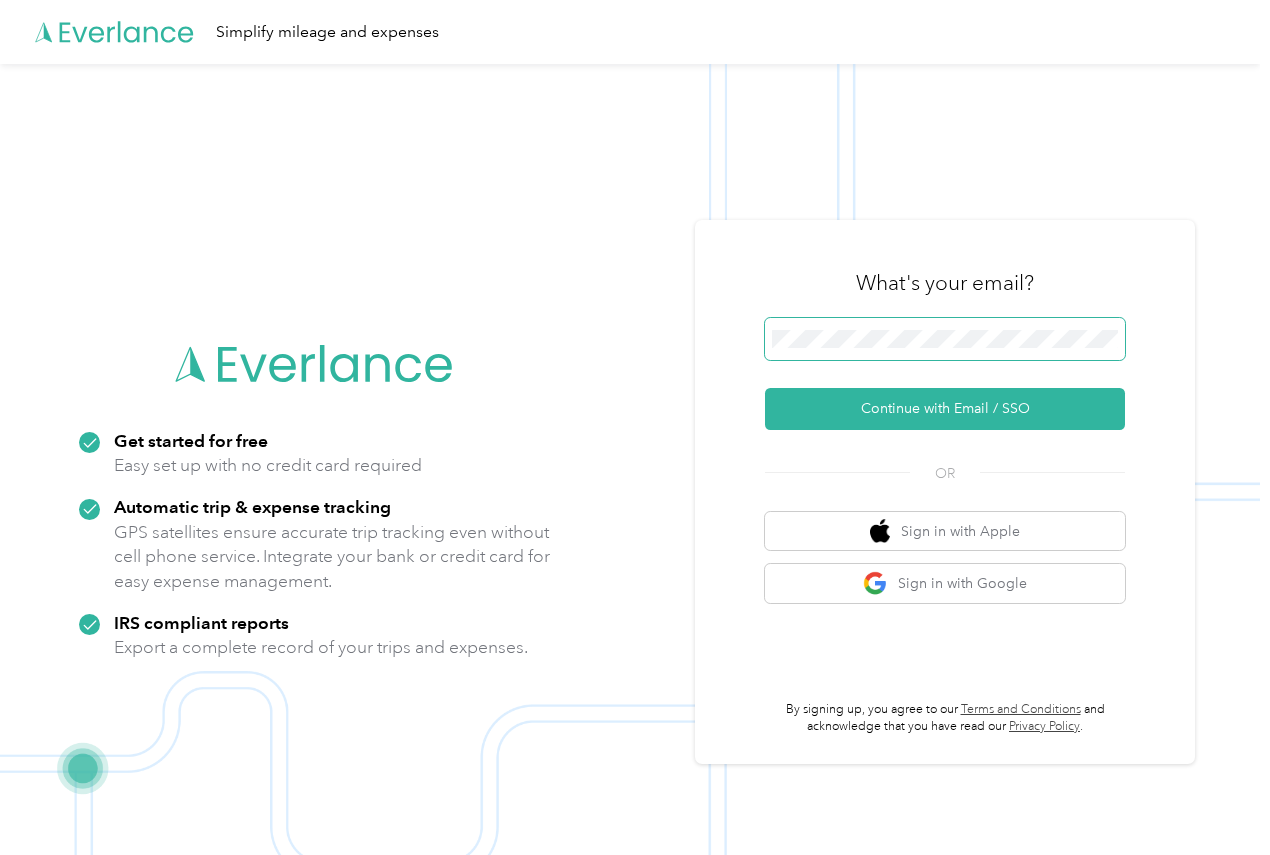click at bounding box center [945, 339] 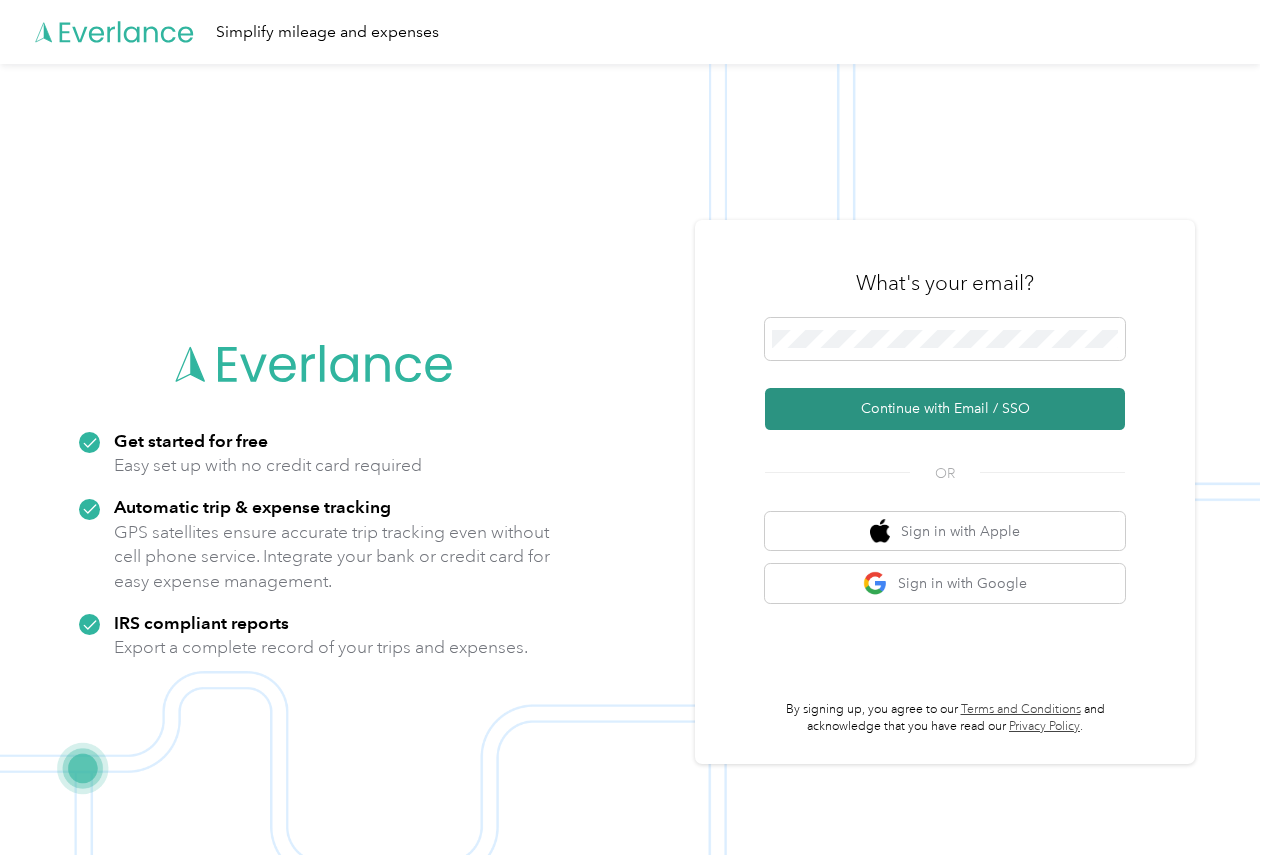 click on "Continue with Email / SSO" at bounding box center [945, 409] 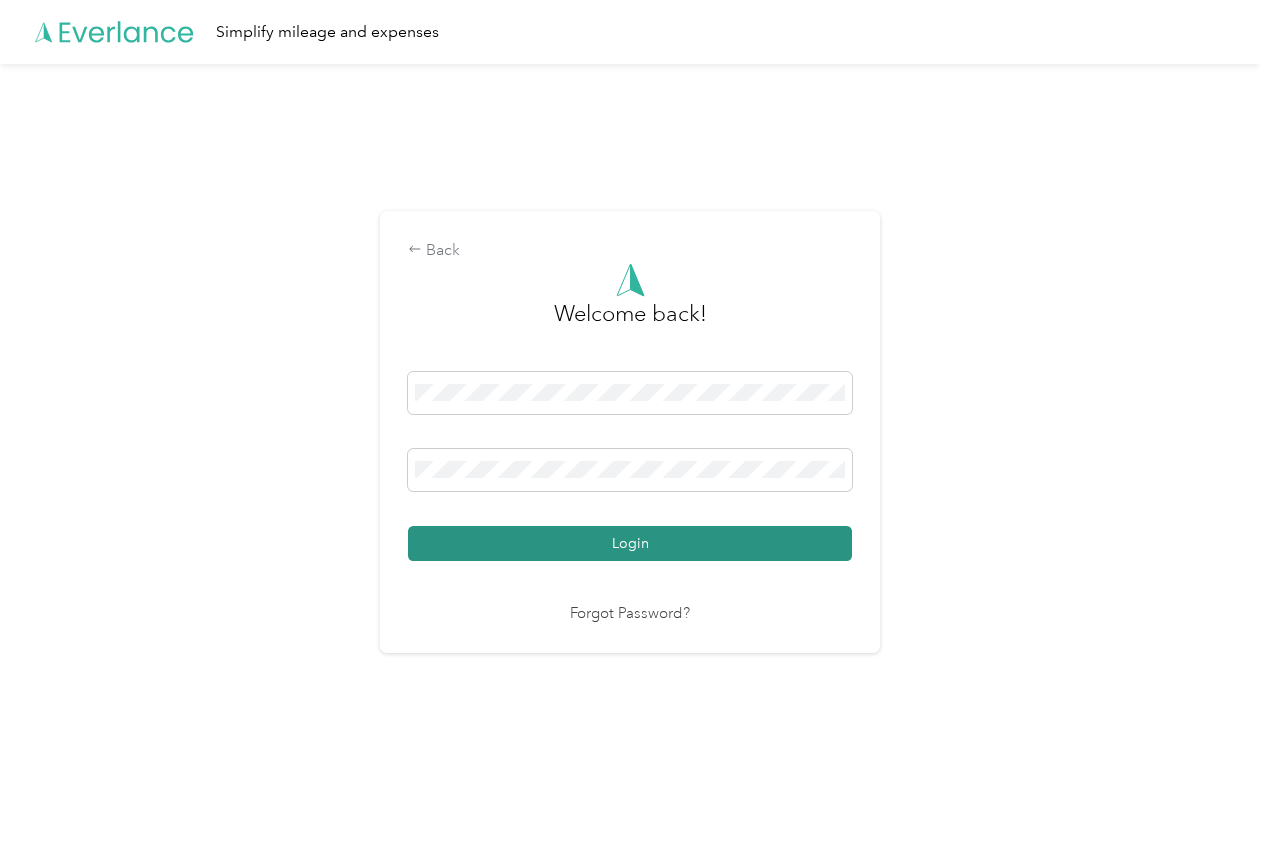 click on "Login" at bounding box center (630, 543) 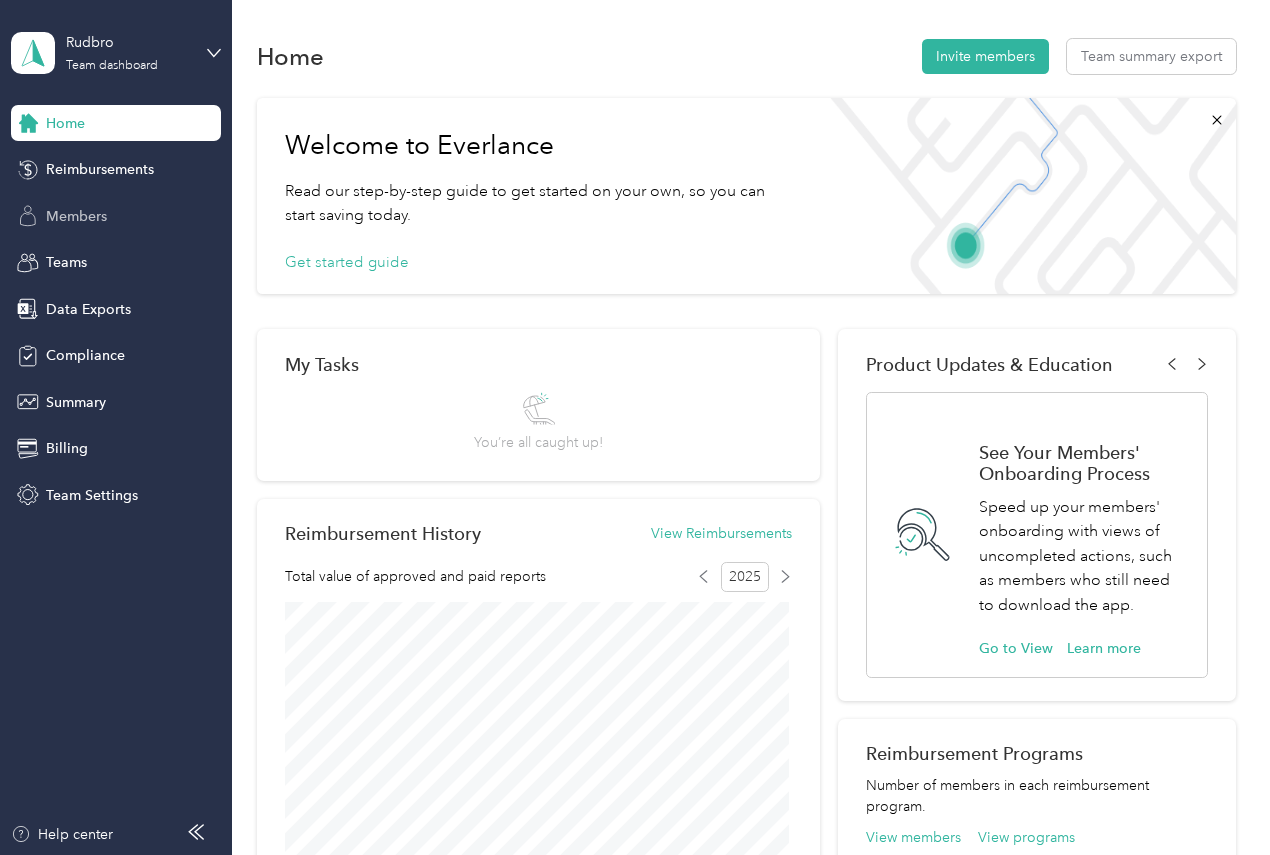 click on "Members" at bounding box center (76, 216) 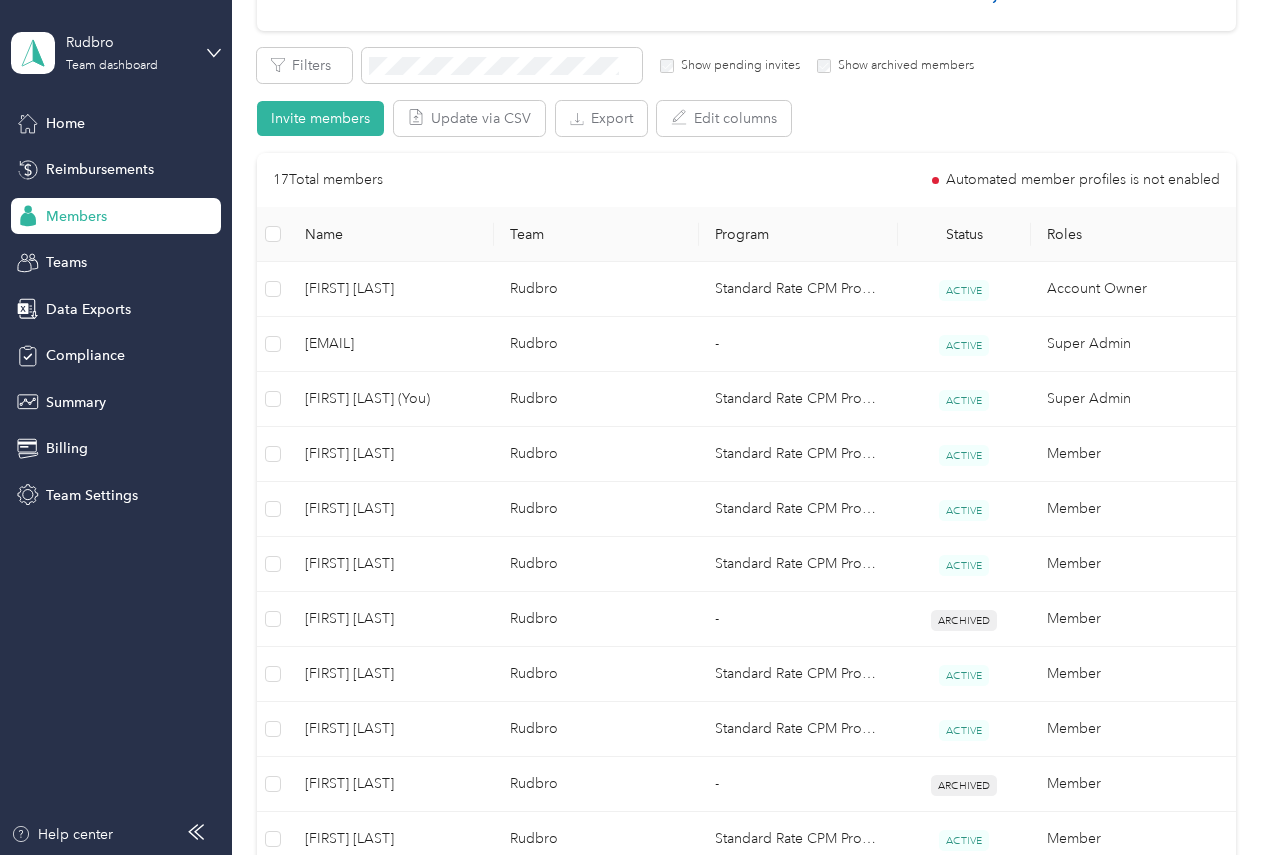 scroll, scrollTop: 300, scrollLeft: 0, axis: vertical 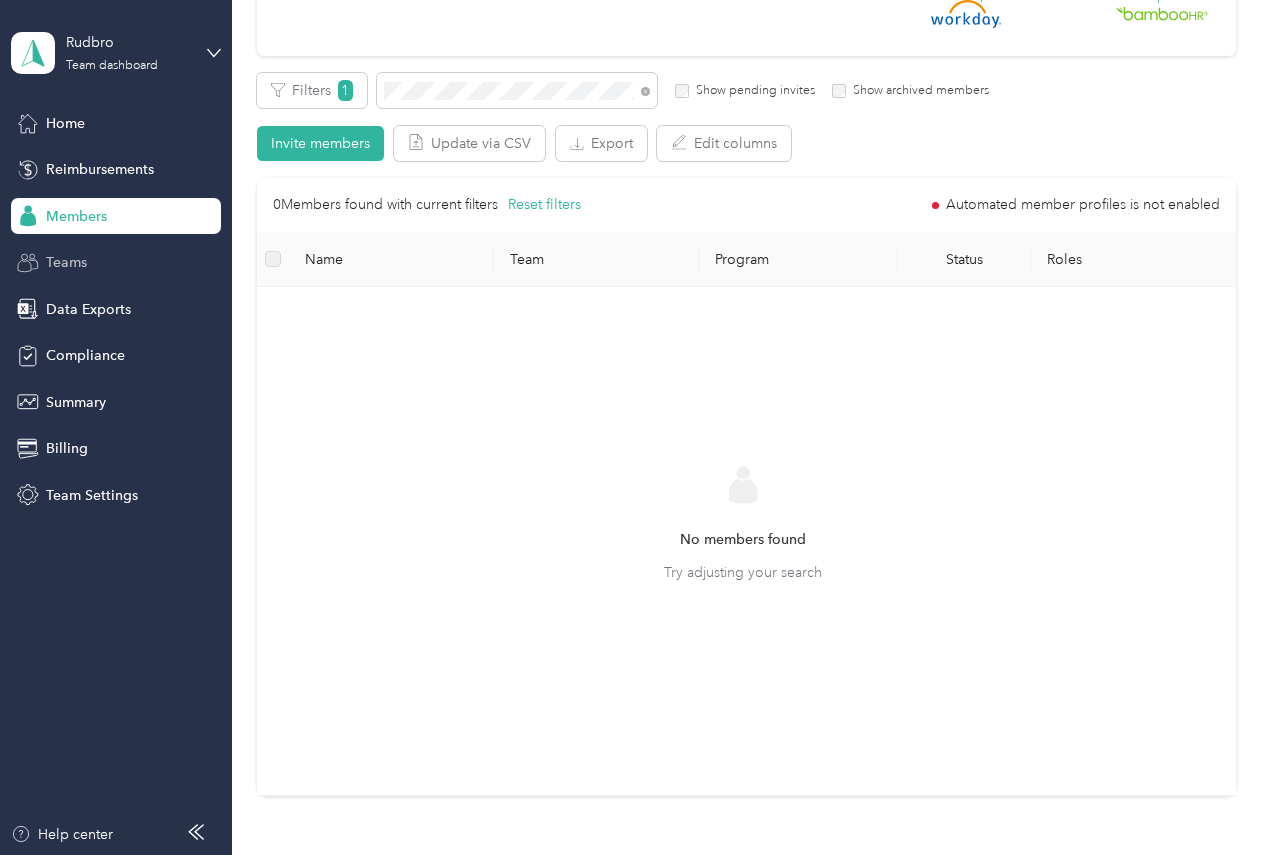 click on "Teams" at bounding box center (66, 262) 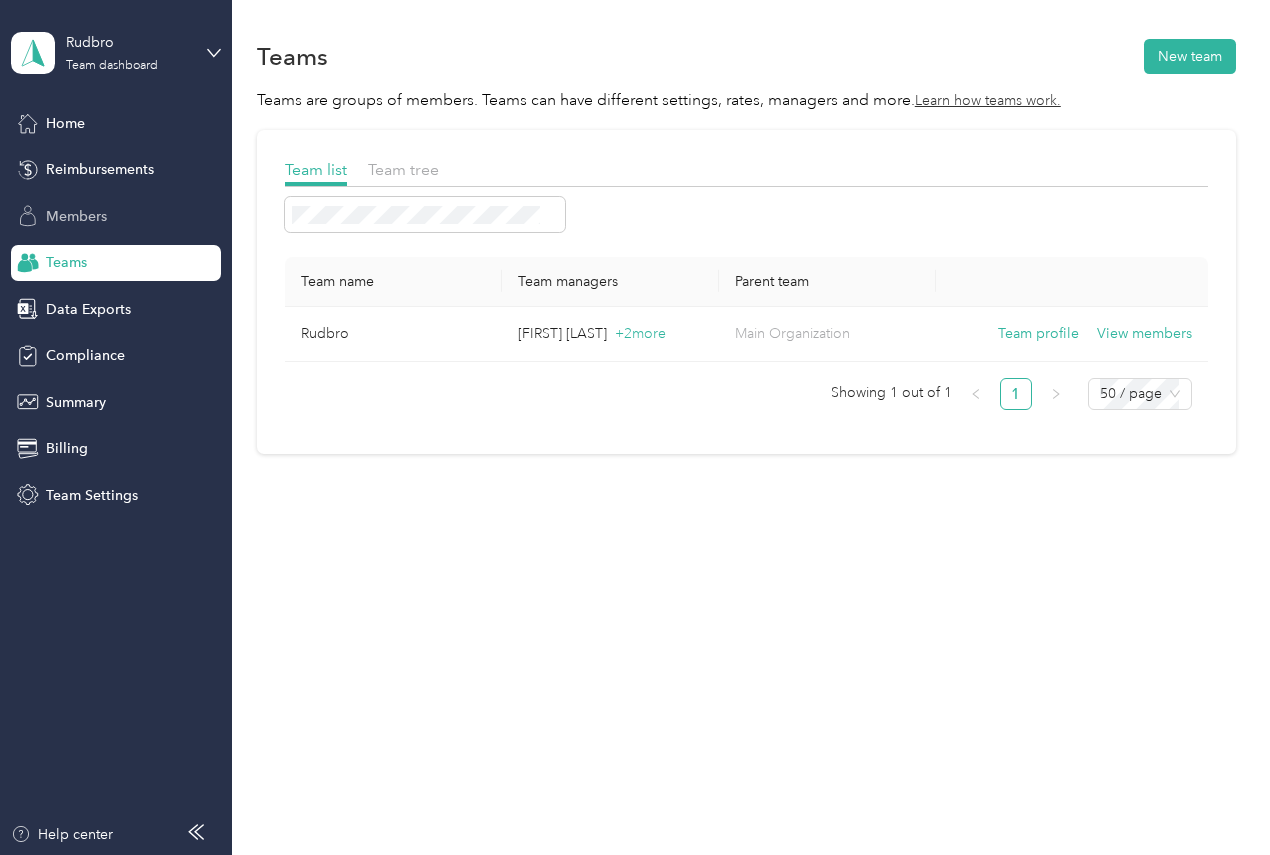 click on "Members" at bounding box center [76, 216] 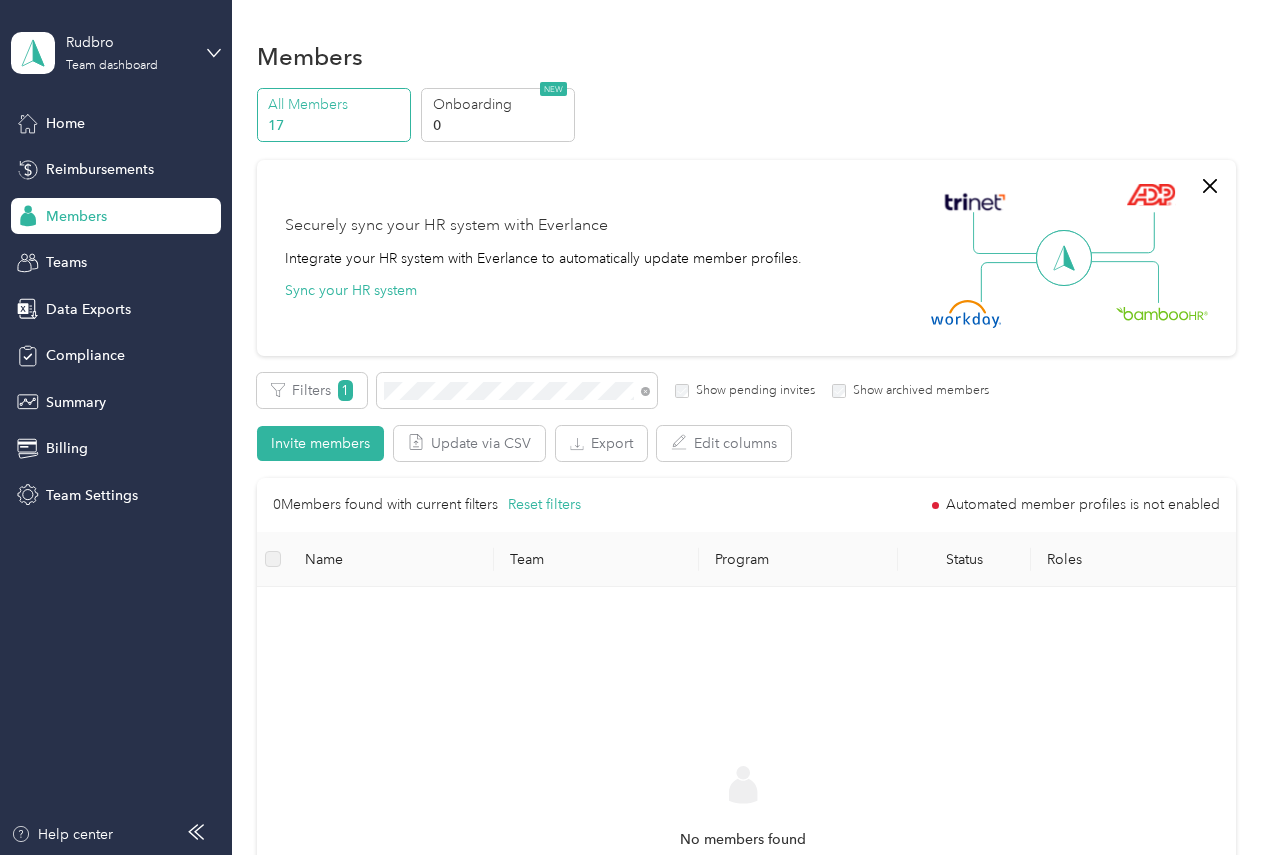 click on "17" at bounding box center [336, 125] 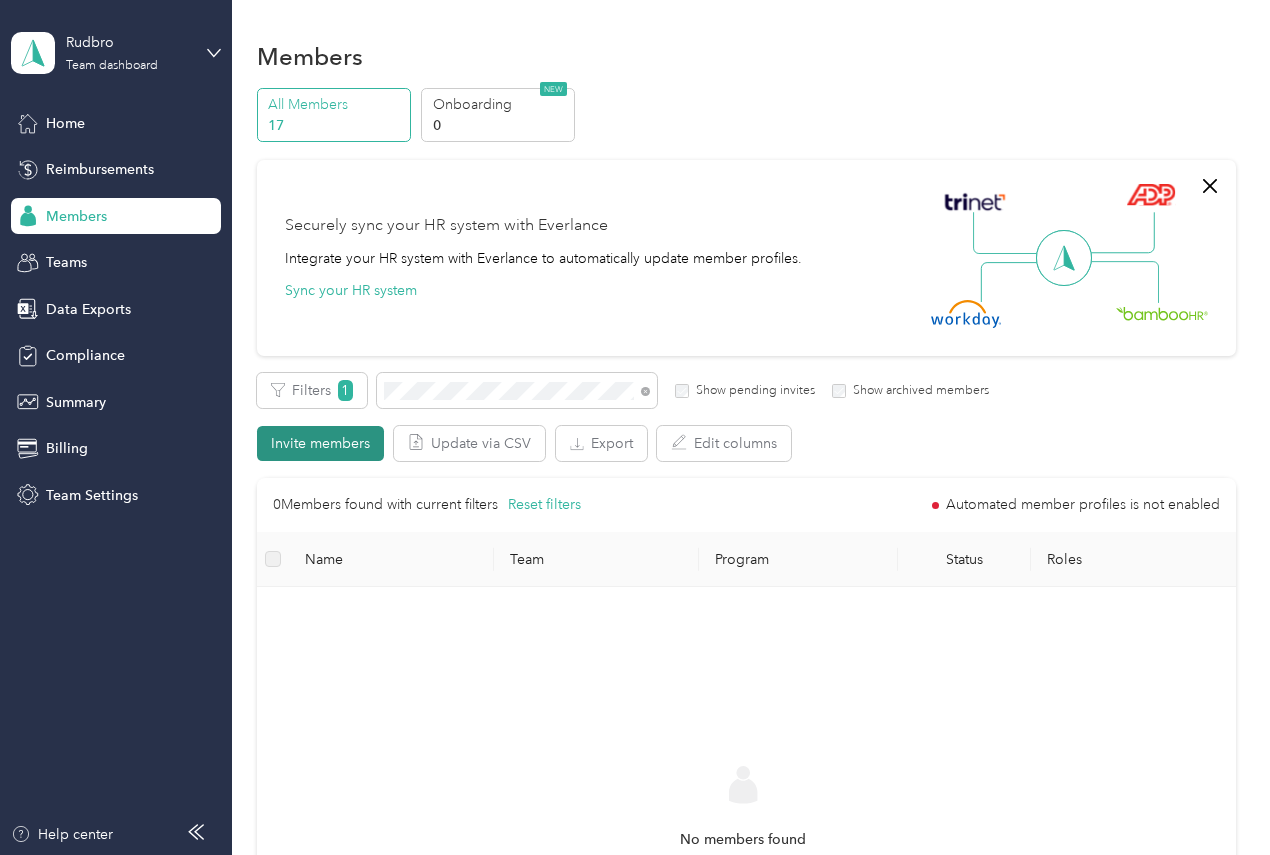 click on "Invite members" at bounding box center (320, 443) 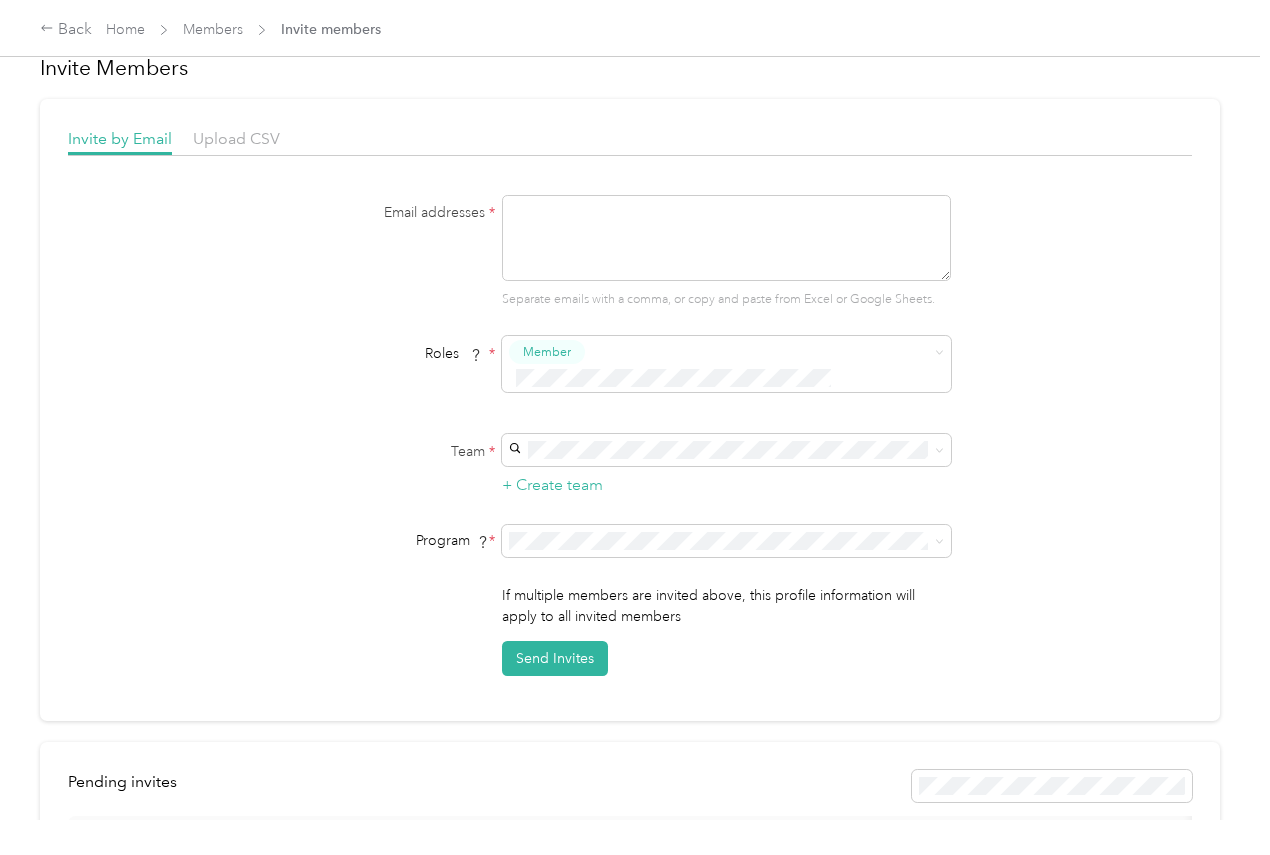 scroll, scrollTop: 0, scrollLeft: 0, axis: both 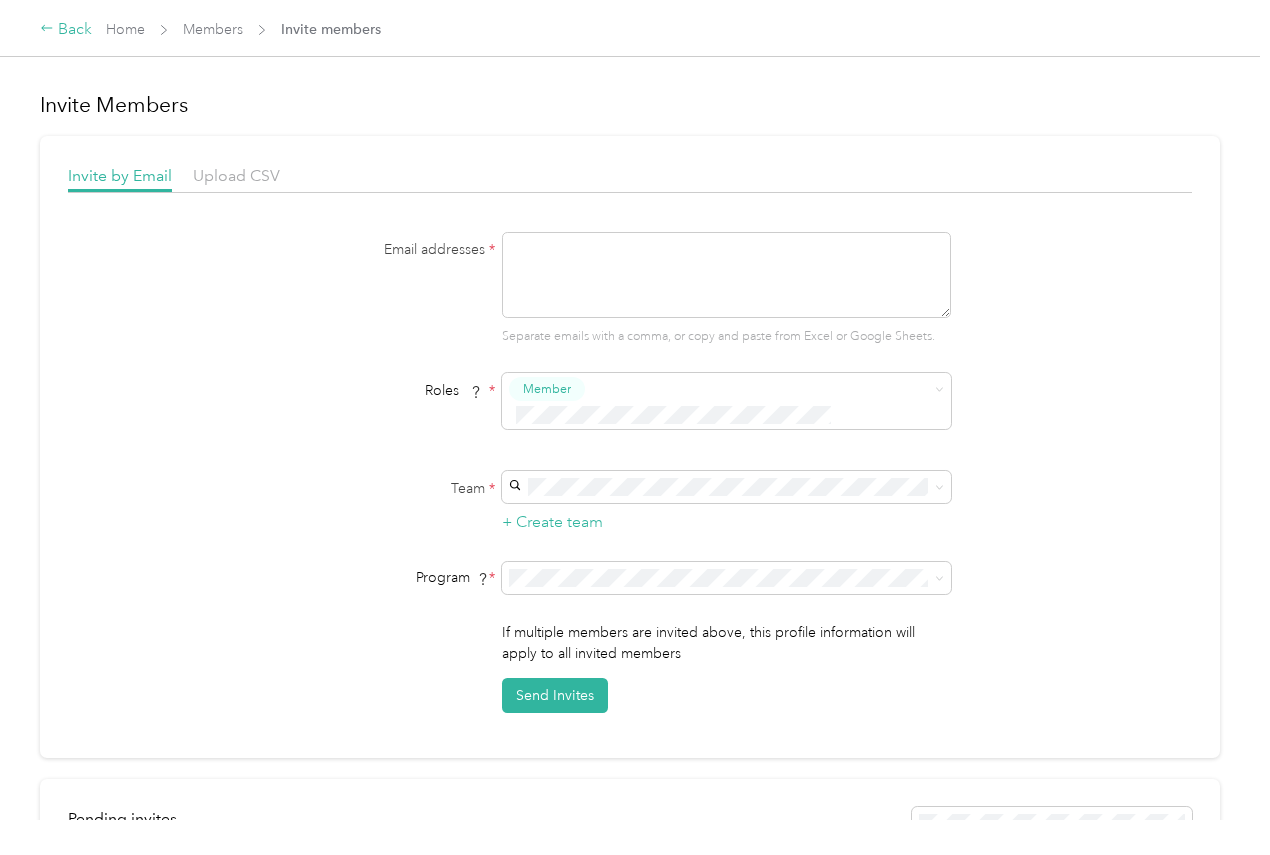 click on "Back" at bounding box center (66, 30) 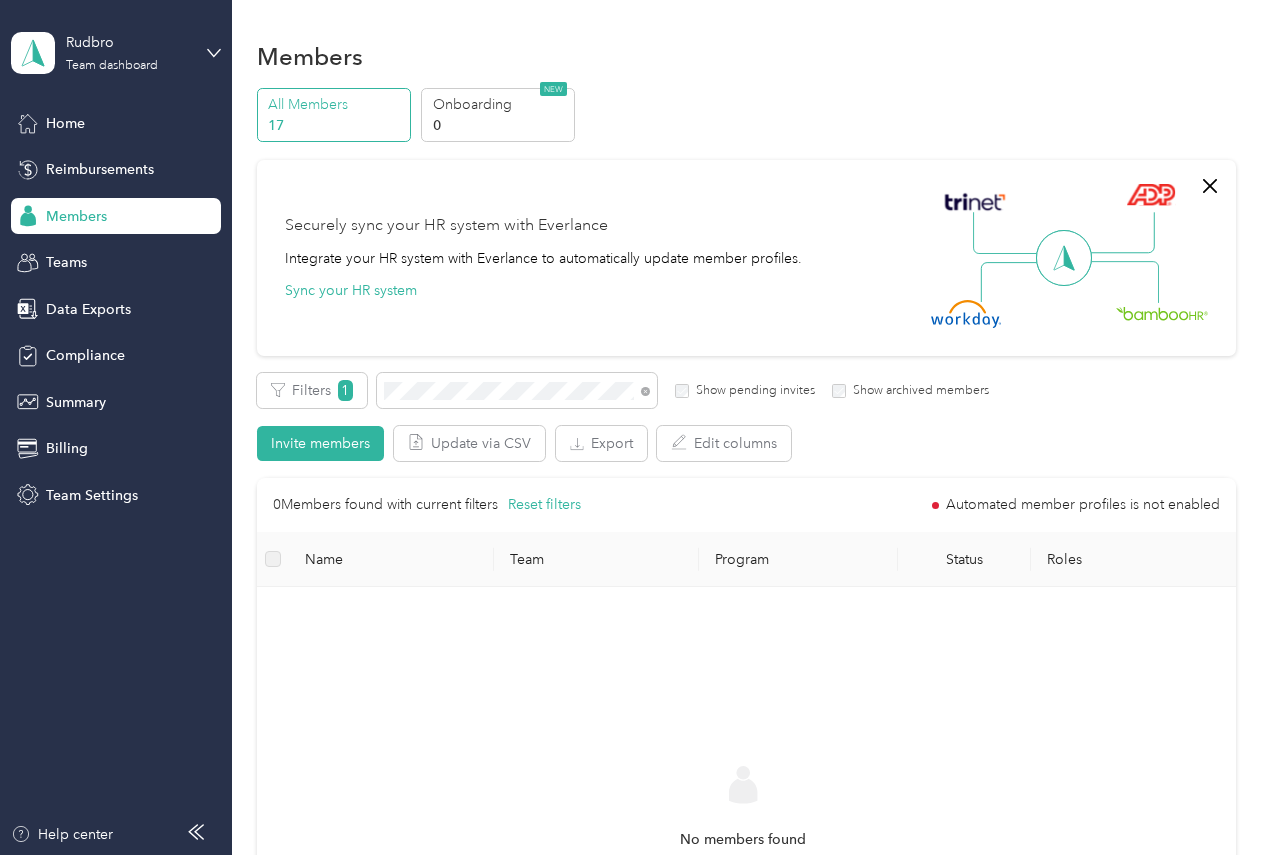 click on "Rudbro Team dashboard Home Reimbursements Members Teams Data Exports Compliance Summary Billing Team Settings   Help center" at bounding box center (116, 427) 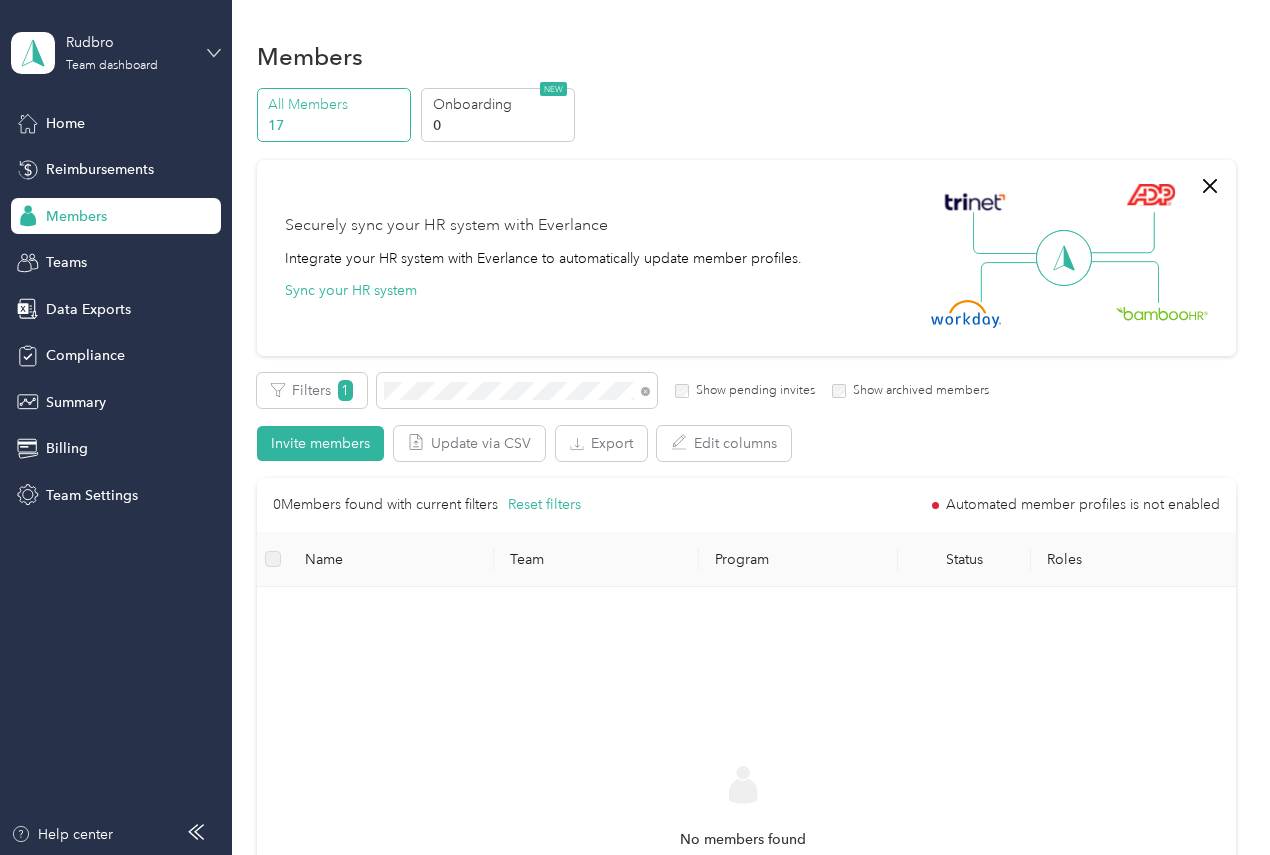 click 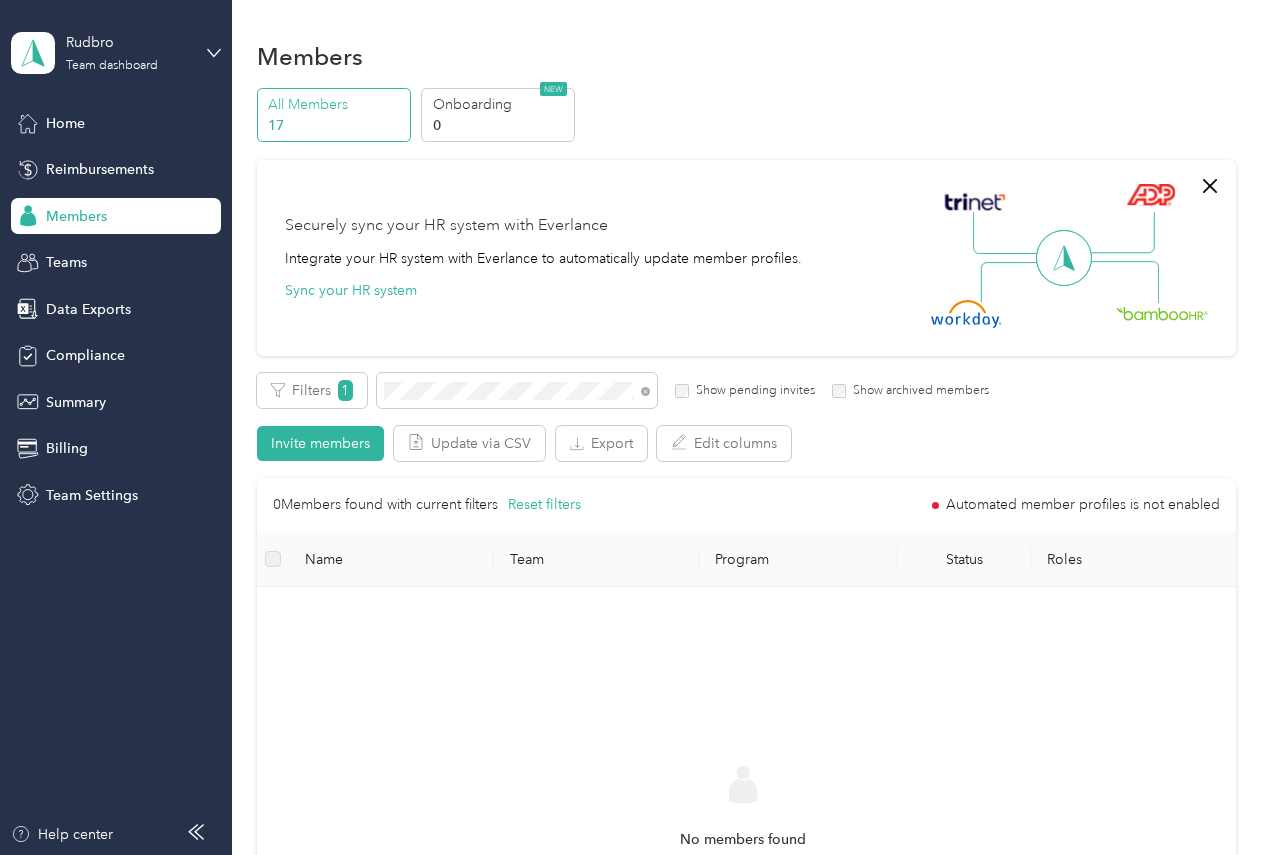click on "Team dashboard" at bounding box center (84, 164) 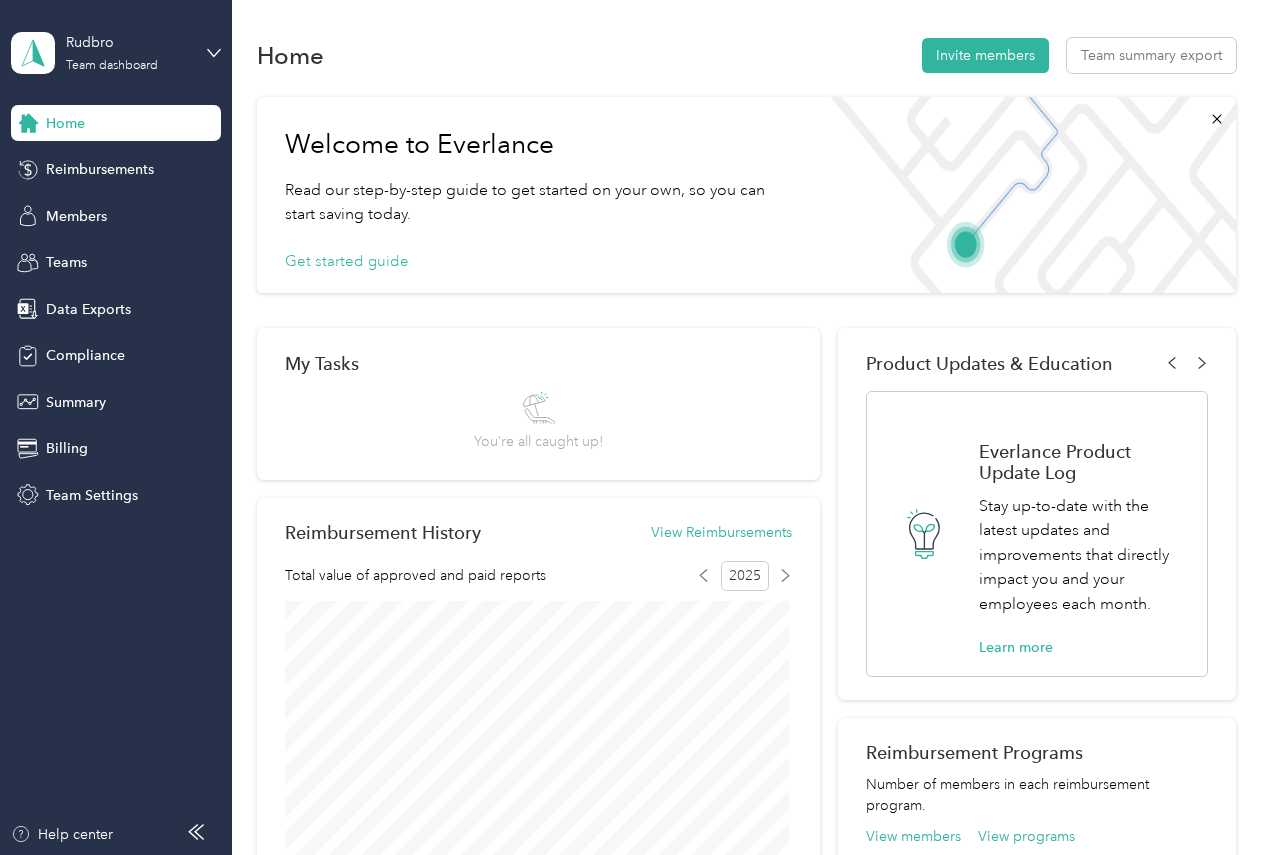 scroll, scrollTop: 0, scrollLeft: 0, axis: both 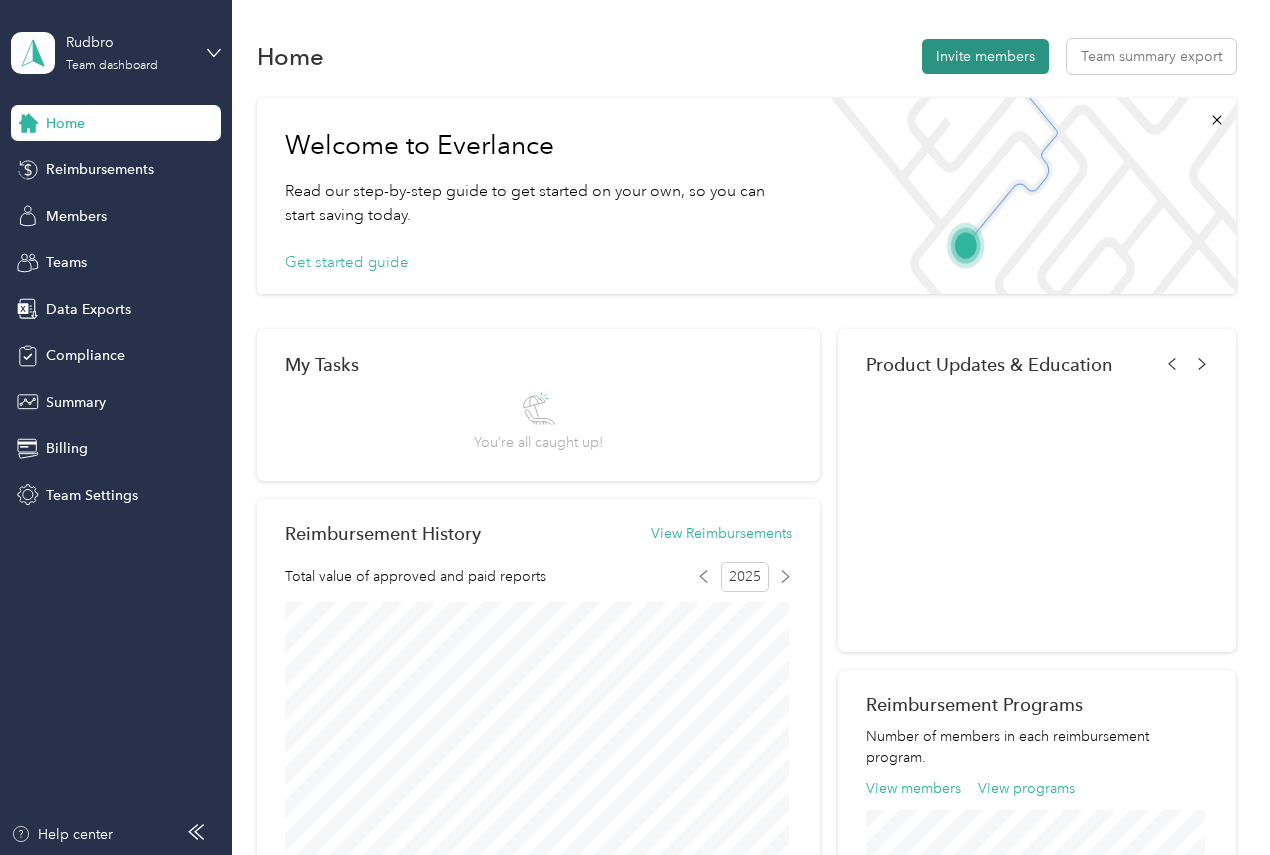 click on "Invite members" at bounding box center [985, 56] 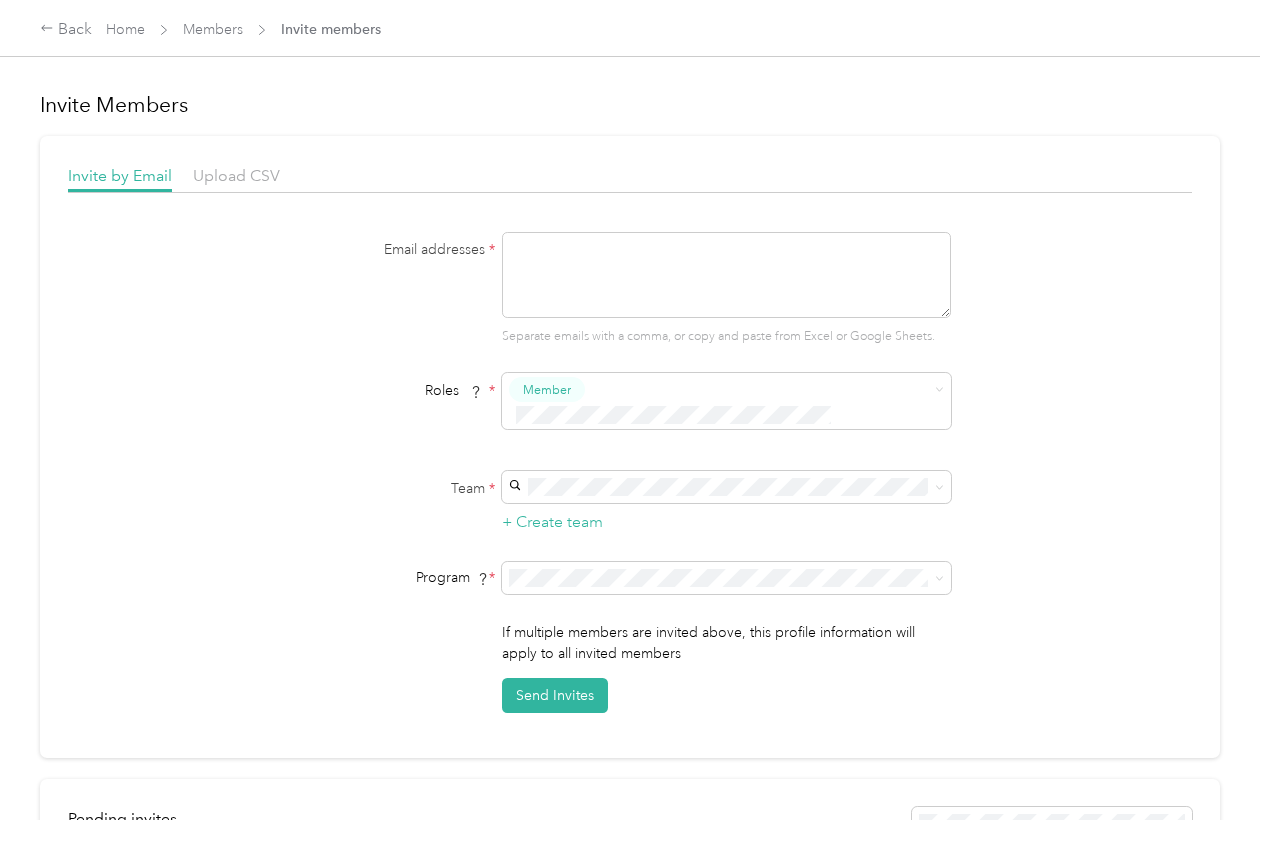 click at bounding box center [726, 275] 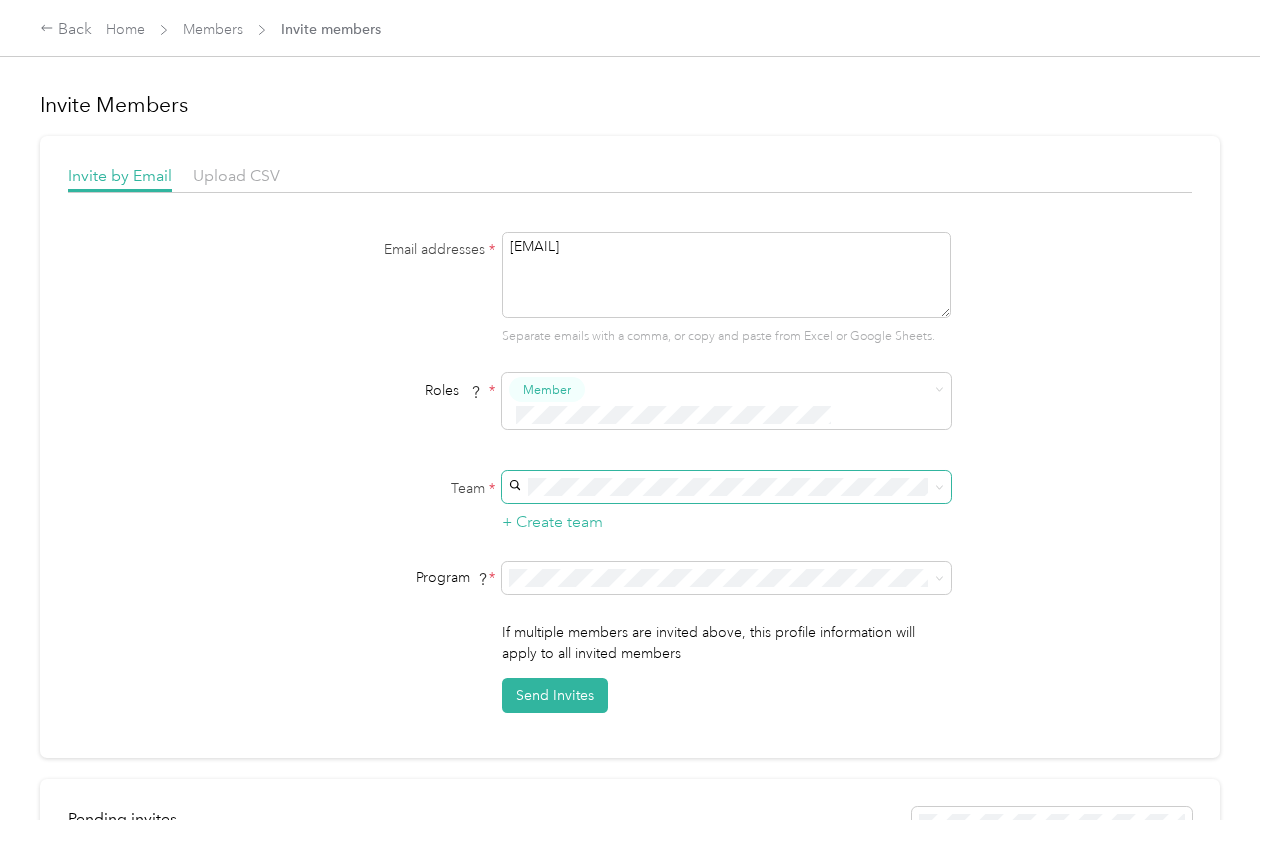 type on "[EMAIL]" 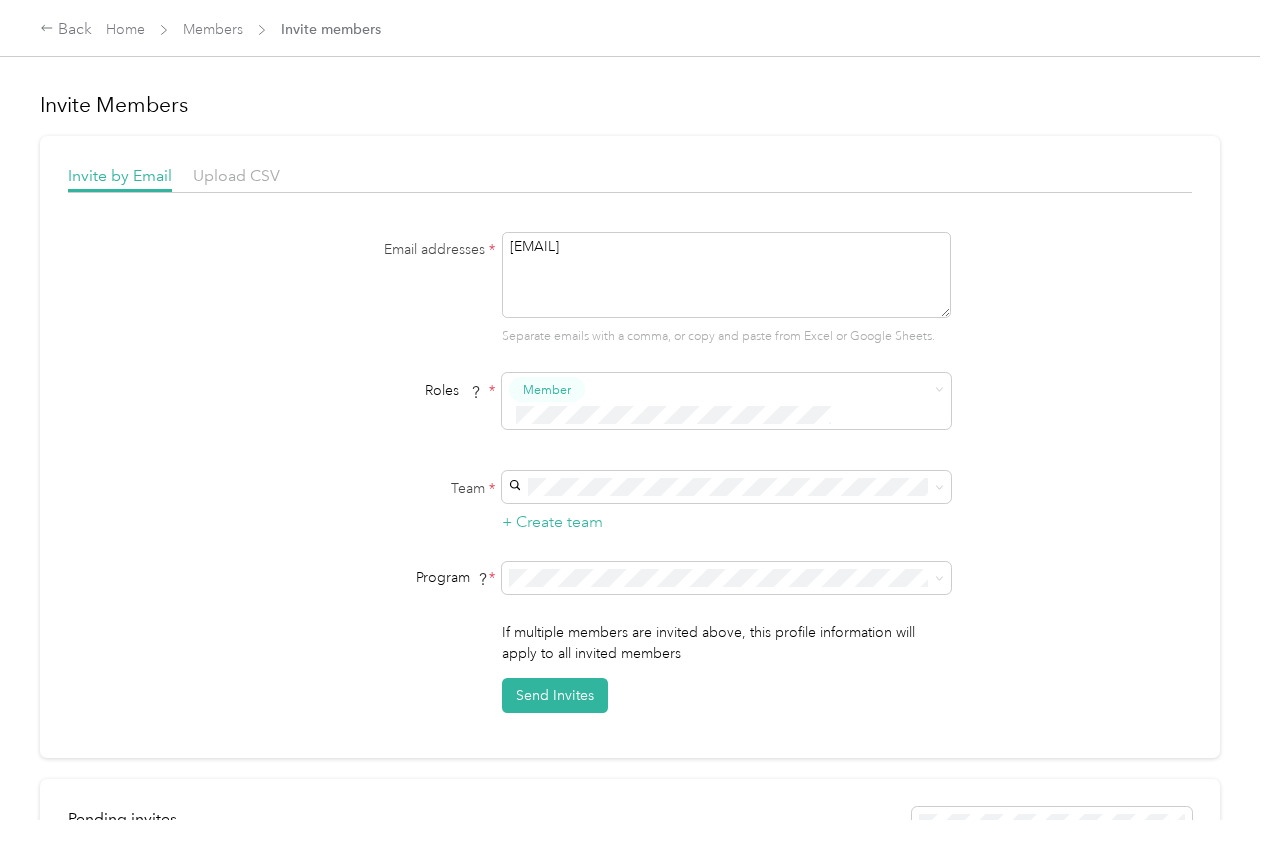click on "Rudbro" at bounding box center [537, 497] 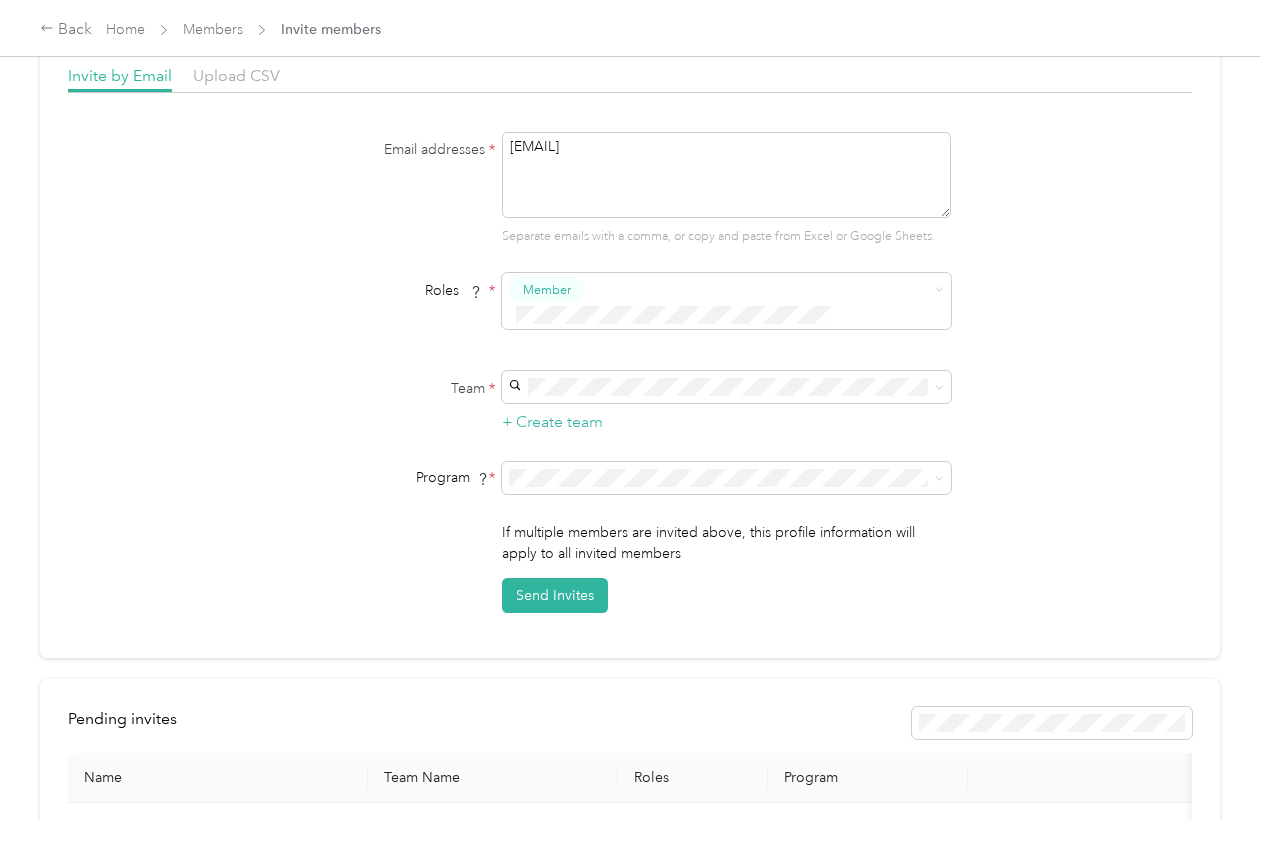 scroll, scrollTop: 200, scrollLeft: 0, axis: vertical 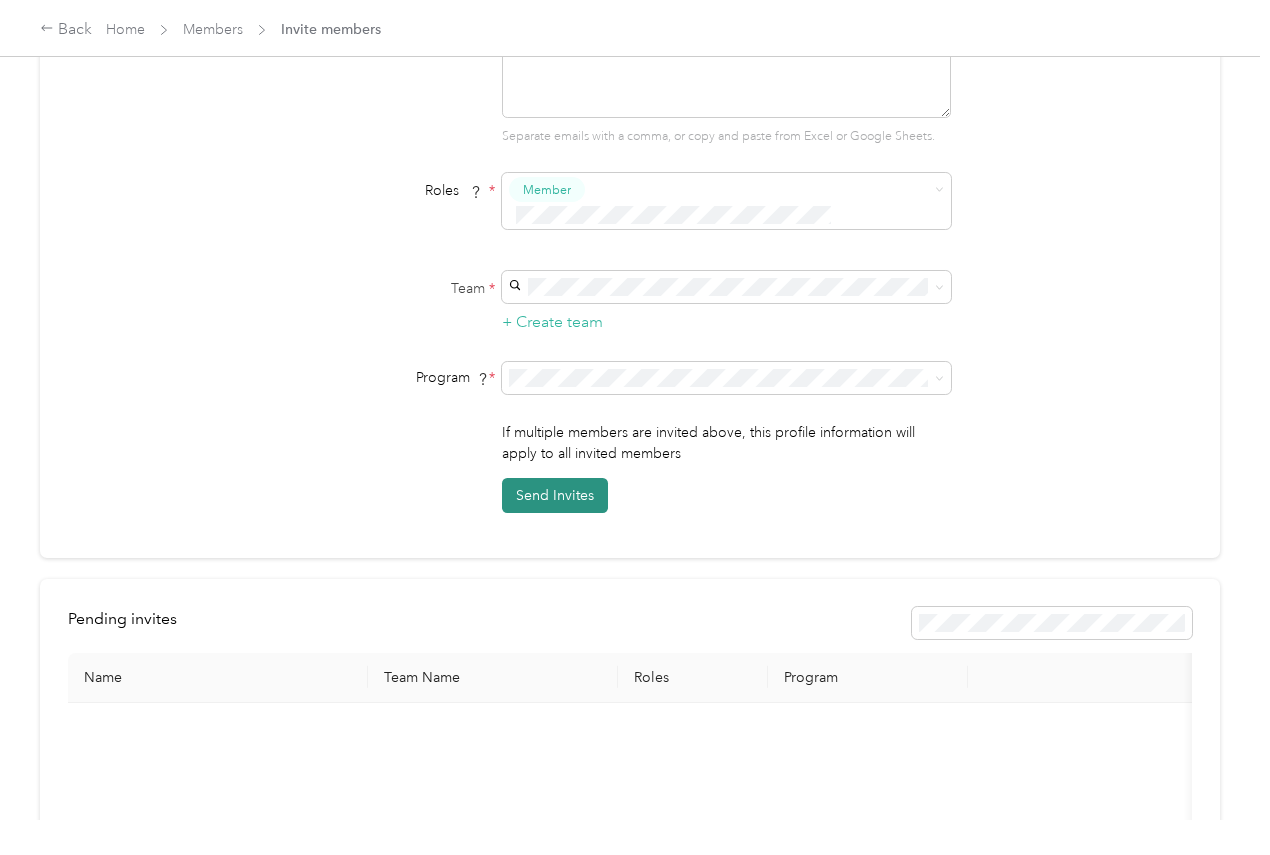 click on "Send Invites" at bounding box center (555, 495) 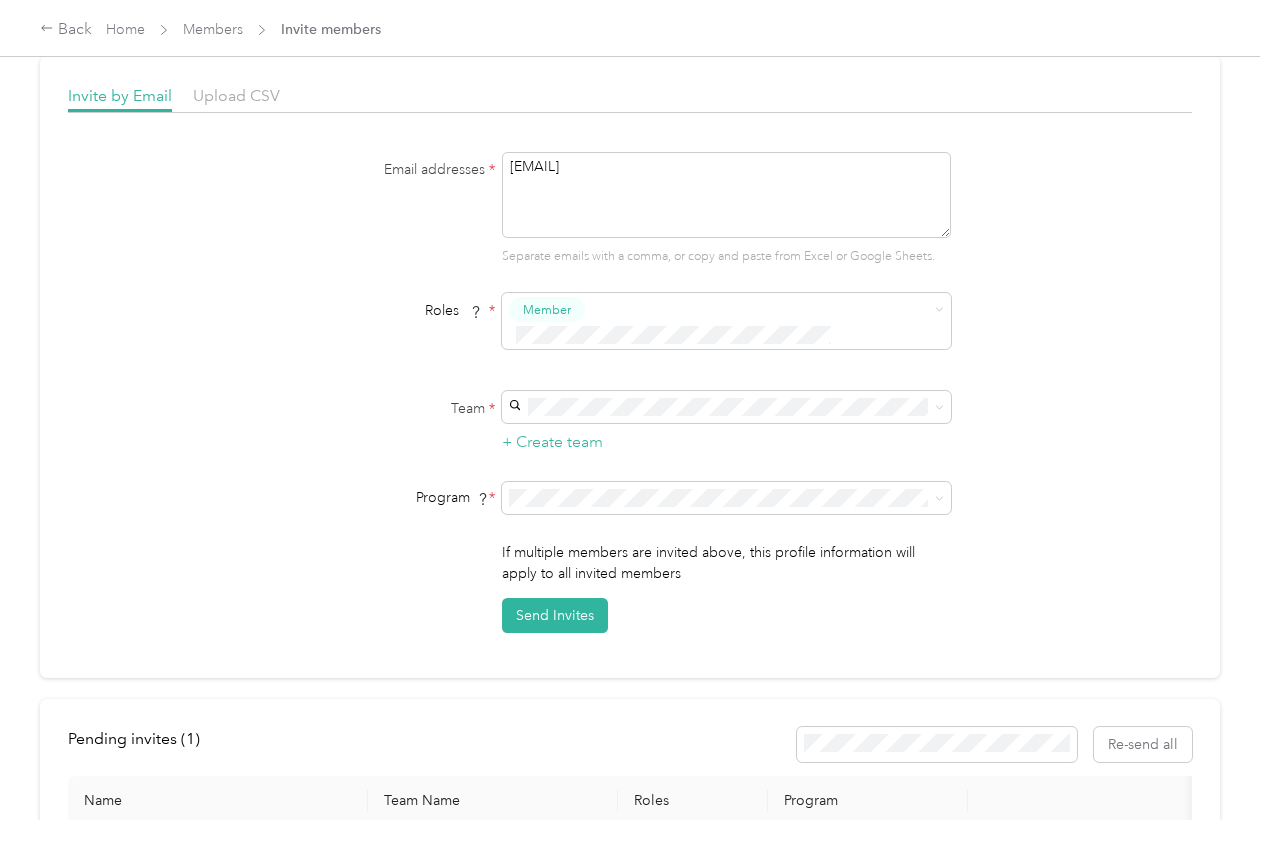scroll, scrollTop: 0, scrollLeft: 0, axis: both 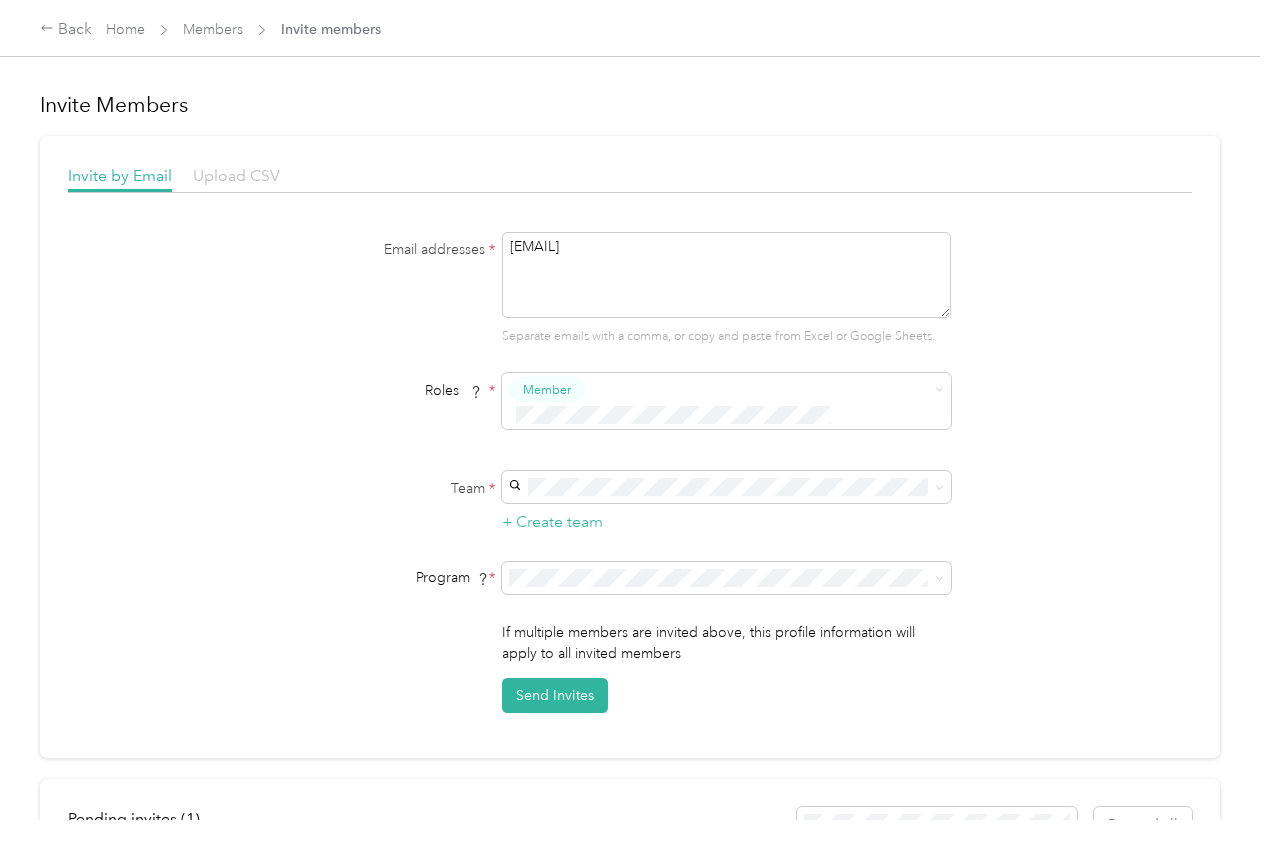 click on "Upload CSV" at bounding box center [236, 175] 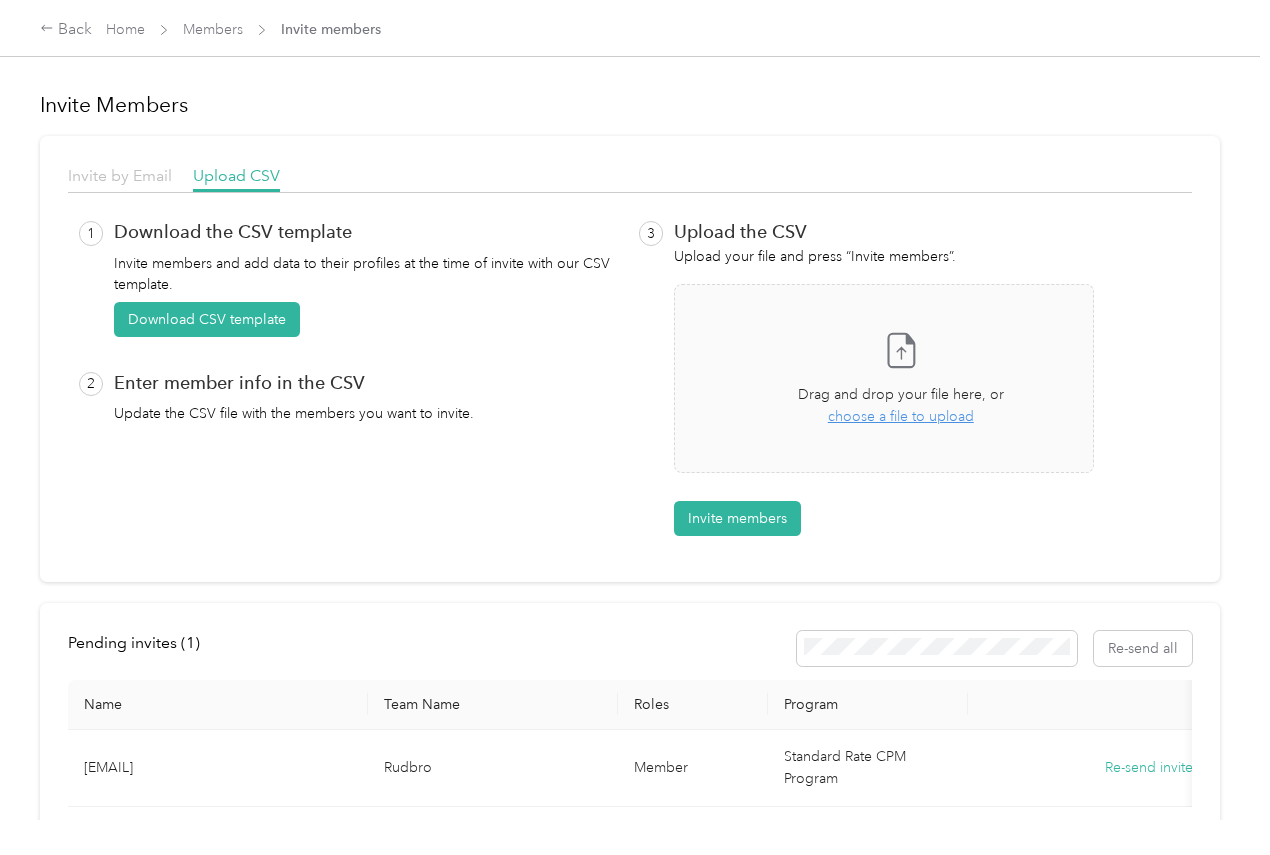 click on "Invite by Email" at bounding box center [120, 175] 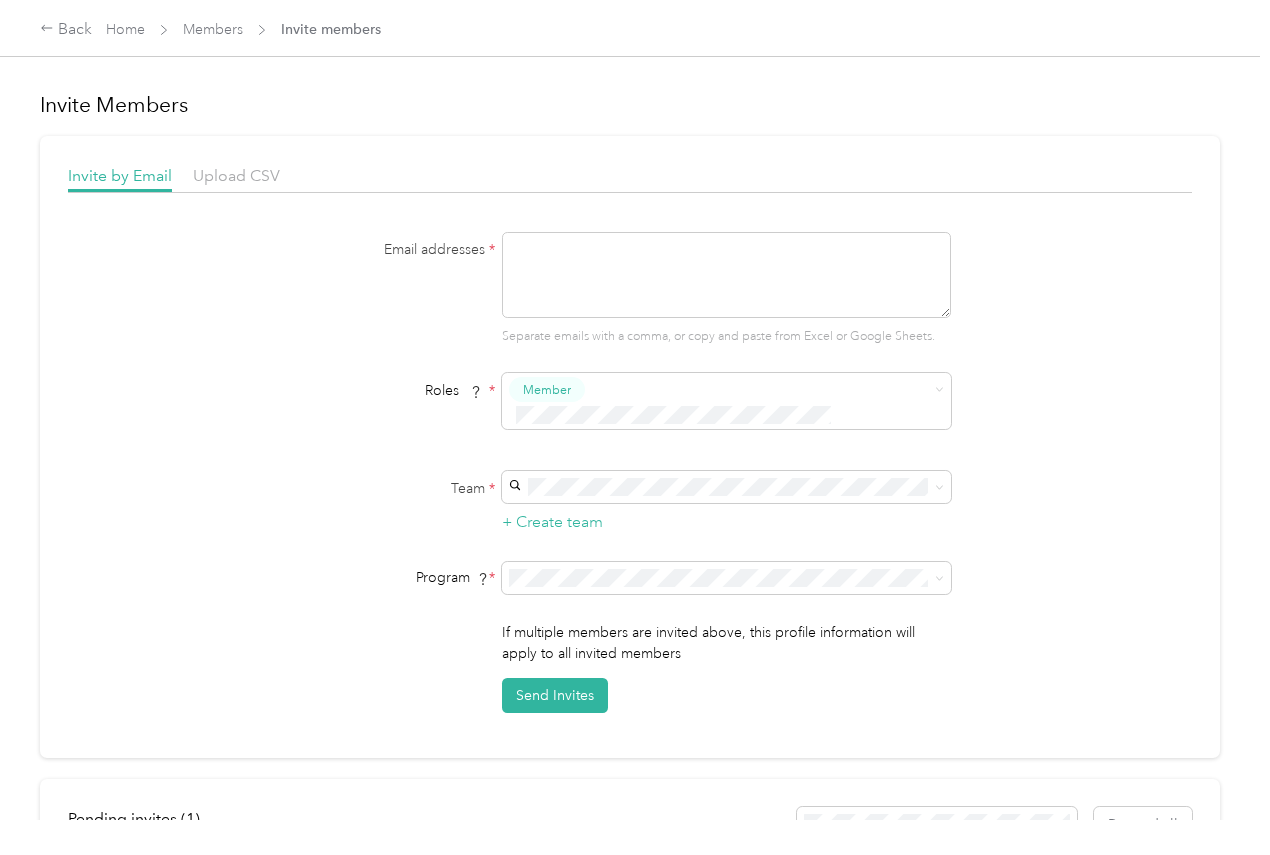 click on "Invite by Email Upload CSV Email addresses   * Separate emails with a comma, or copy and paste from Excel or Google Sheets. Roles   * Member   Team   * + Create team Program * Program start date   State   Zip code   Expected Annual Business Miles   miles Must be greater than 5,000 miles If multiple members are invited above, this profile information will apply to all invited members Send Invites" at bounding box center [630, 447] 